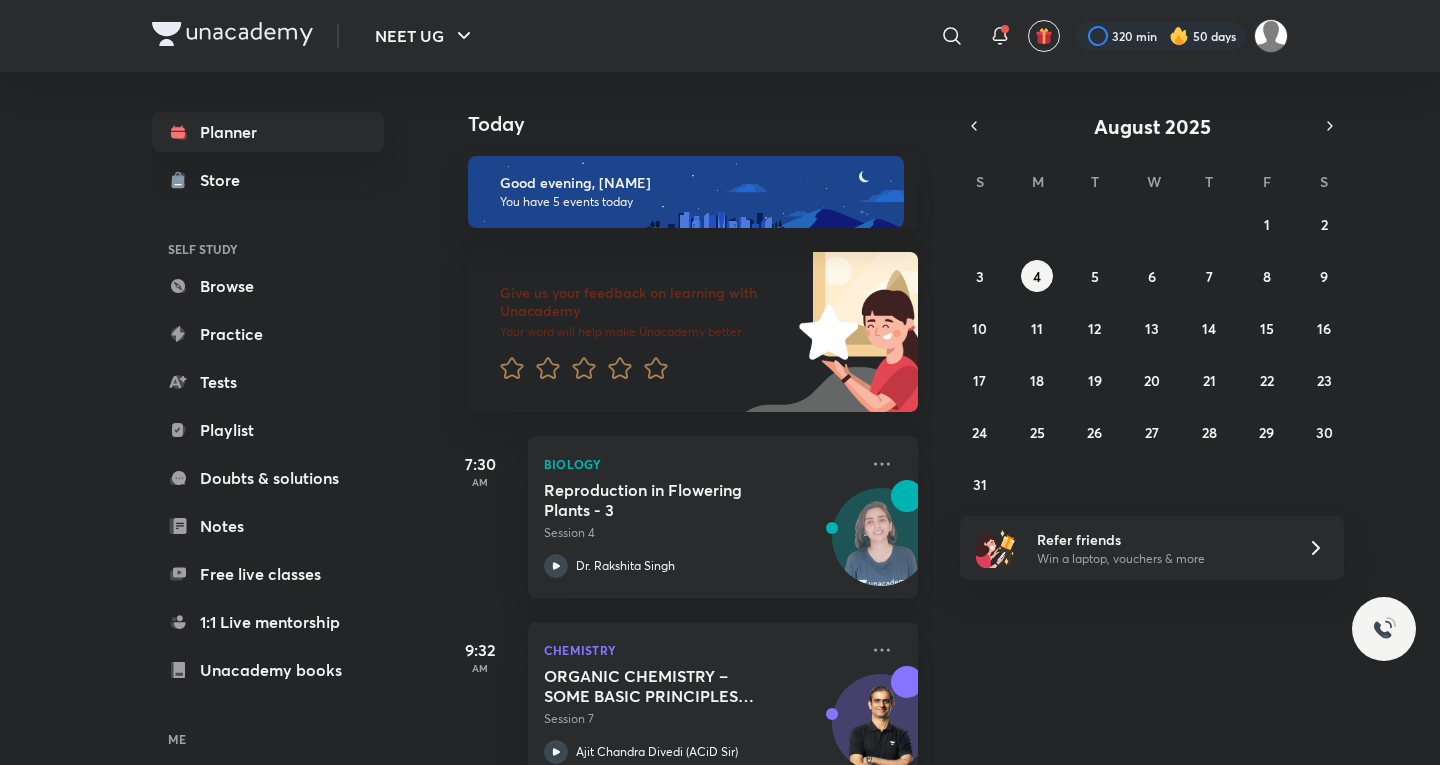 scroll, scrollTop: 0, scrollLeft: 0, axis: both 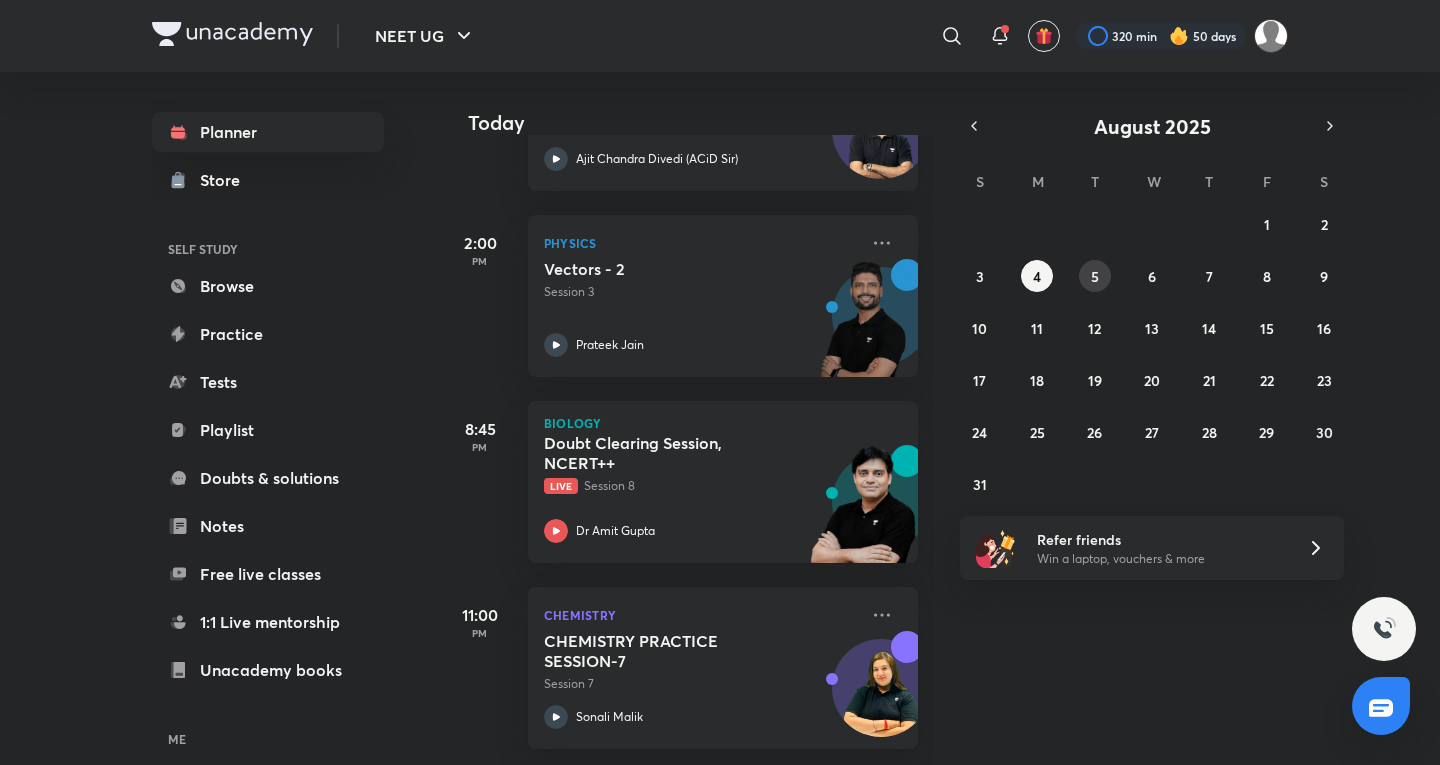 click on "5" at bounding box center [1095, 276] 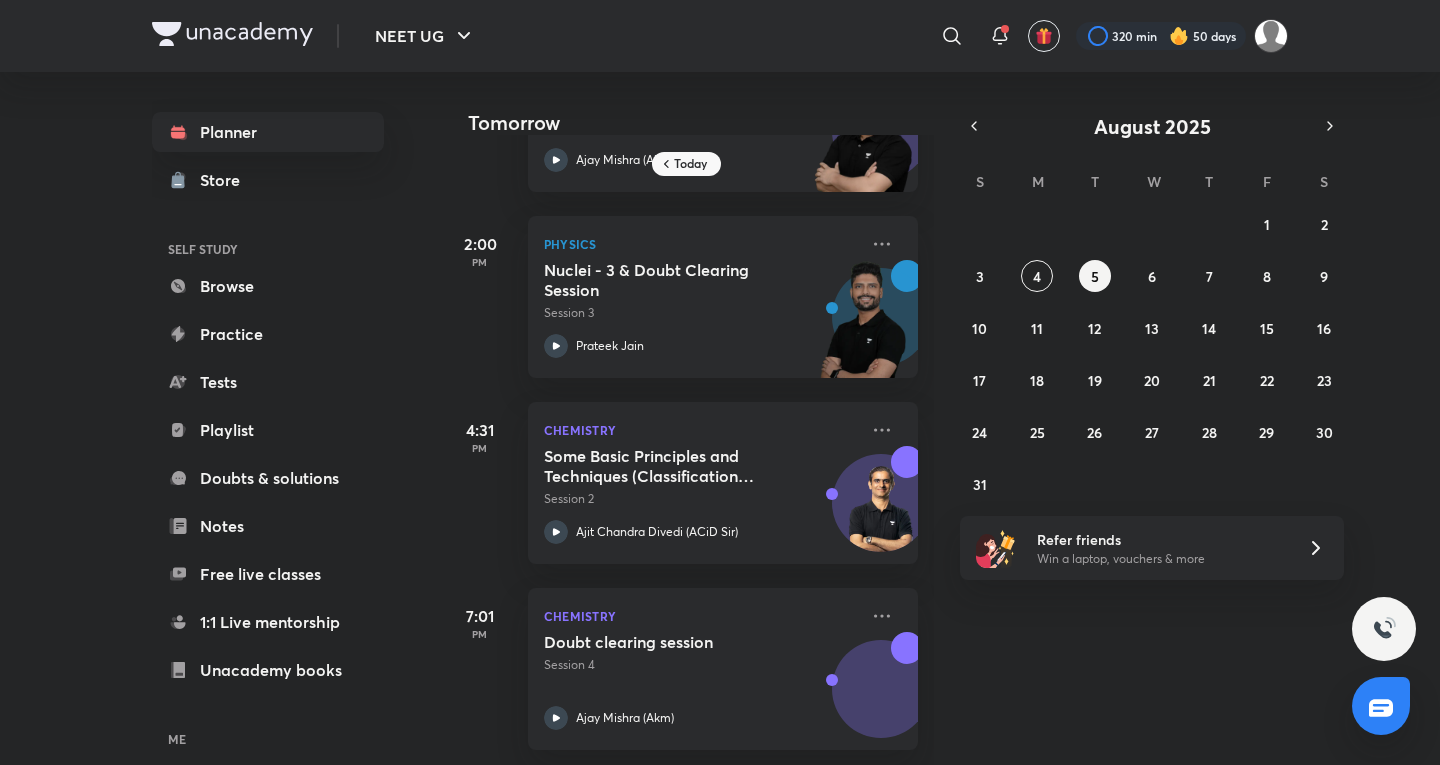 scroll, scrollTop: 332, scrollLeft: 0, axis: vertical 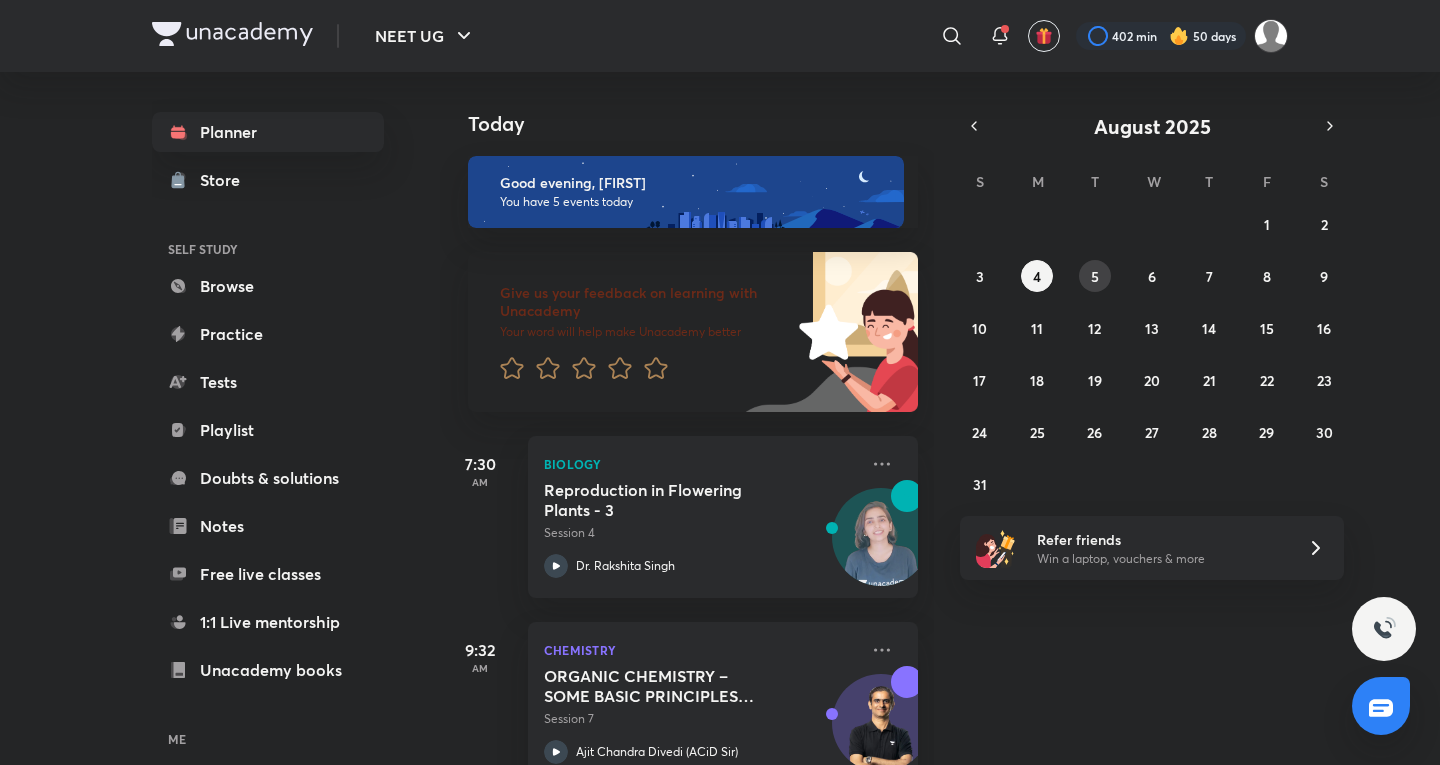 drag, startPoint x: 1090, startPoint y: 273, endPoint x: 1104, endPoint y: 267, distance: 15.231546 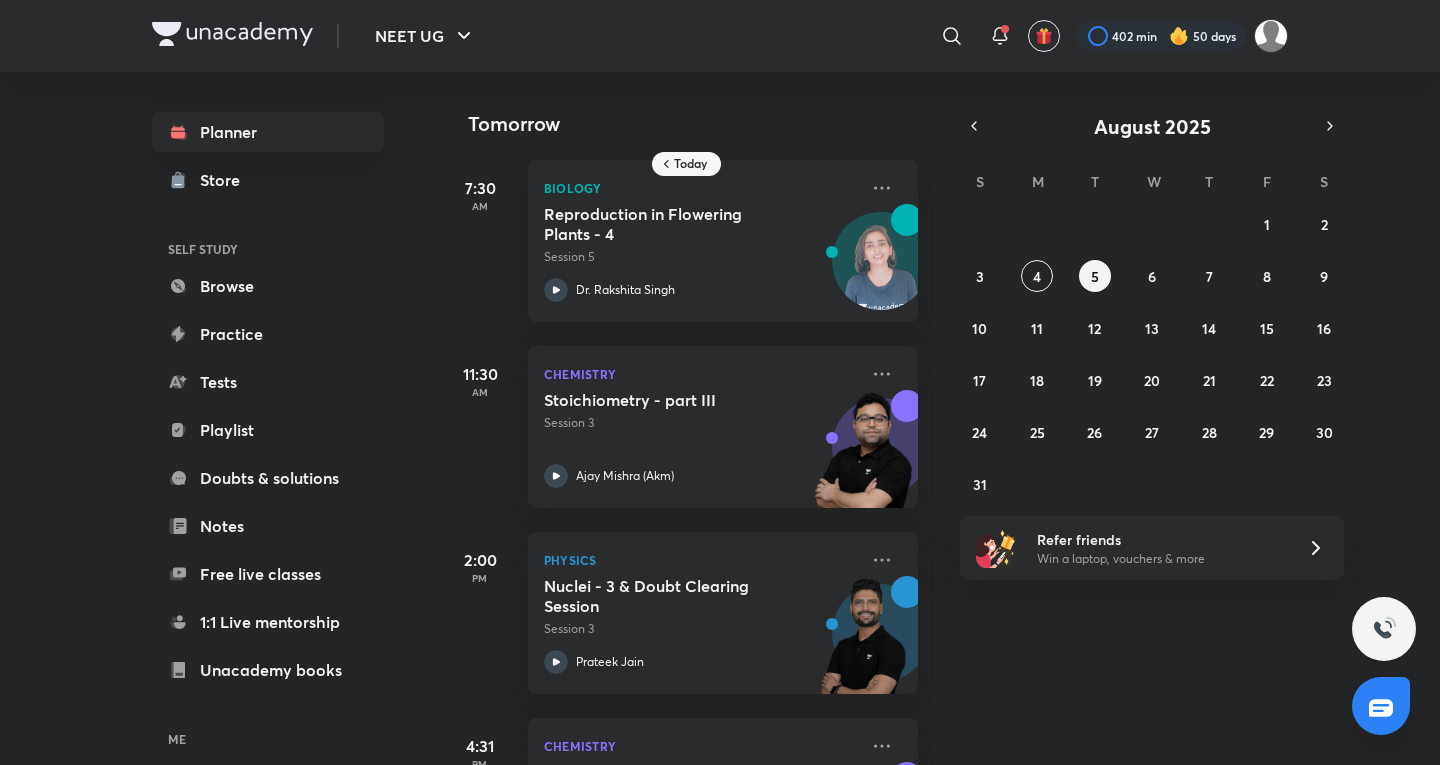 click on "​" at bounding box center (960, 36) 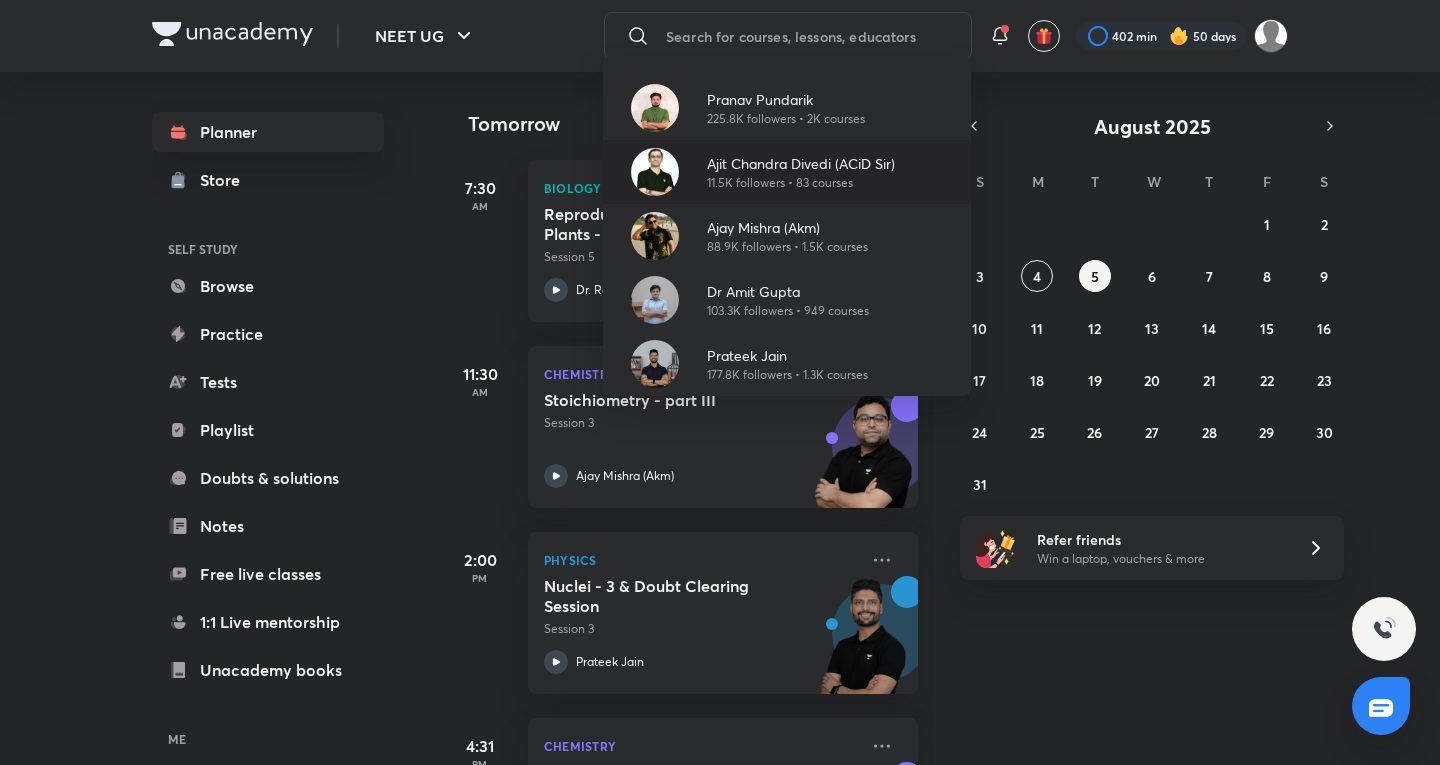 click on "[FIRST] [LAST] ([INITIALS] sir) [FOLLOWERS] followers • [COURSES] courses" at bounding box center [787, 172] 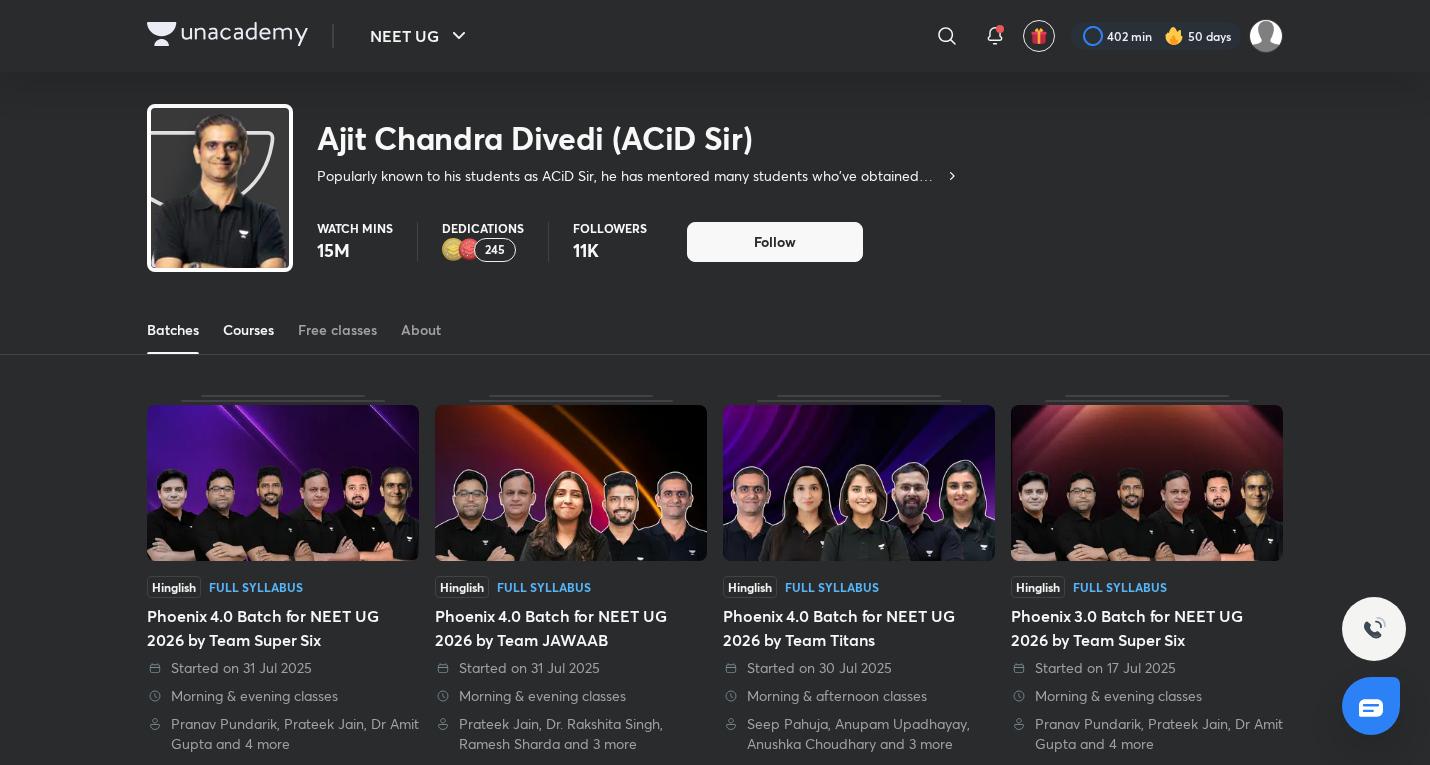 click on "Courses" at bounding box center (248, 330) 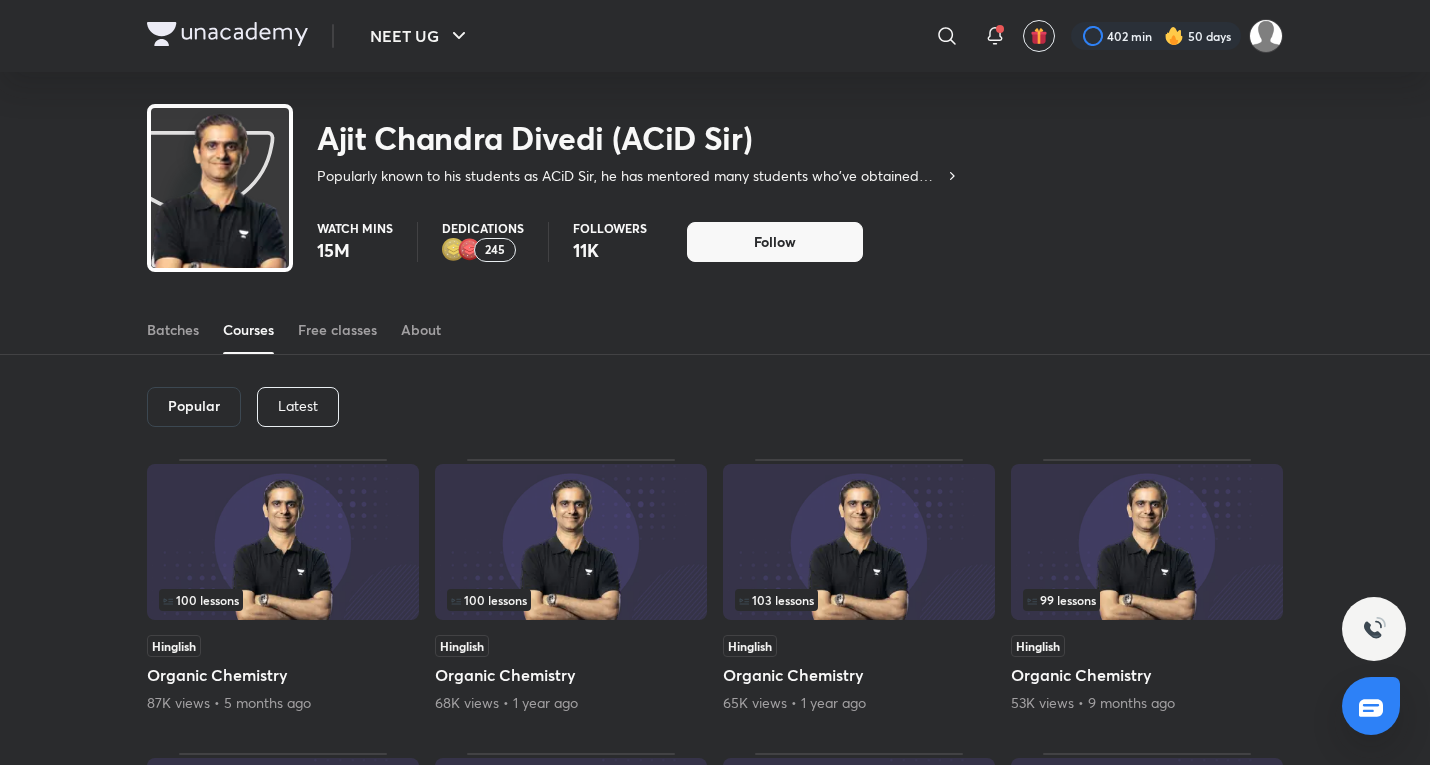 click on "Latest" at bounding box center (298, 407) 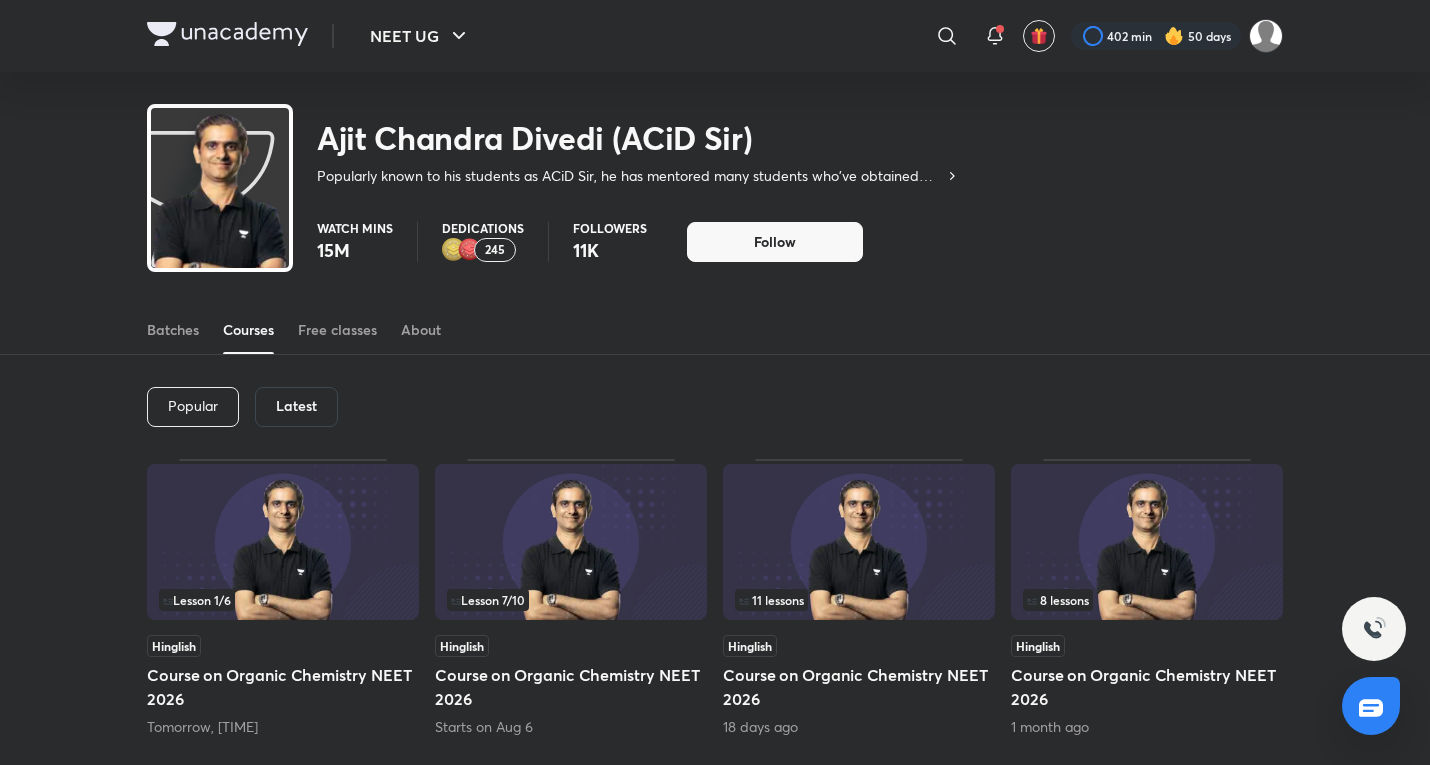 drag, startPoint x: 279, startPoint y: 525, endPoint x: 844, endPoint y: 641, distance: 576.78503 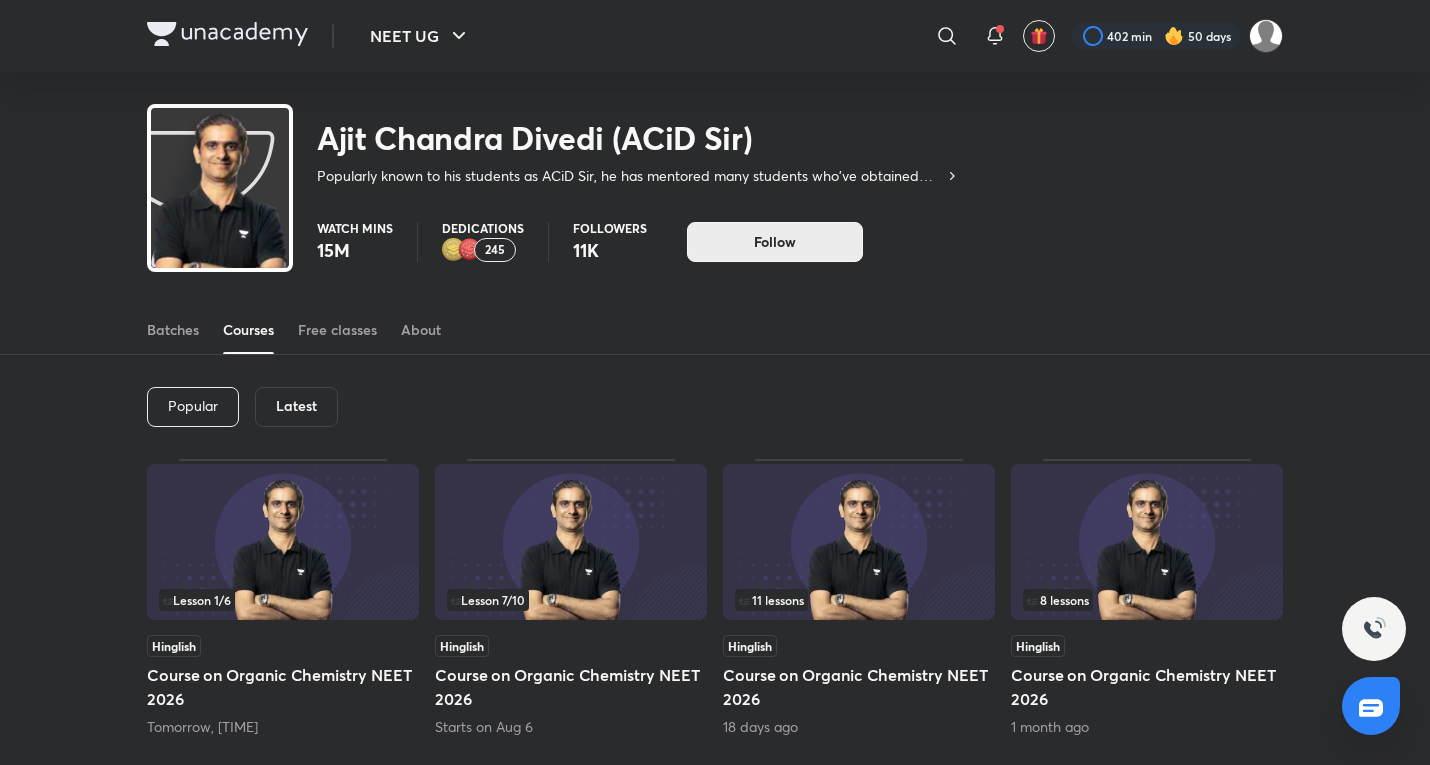 click on "Follow" at bounding box center [775, 242] 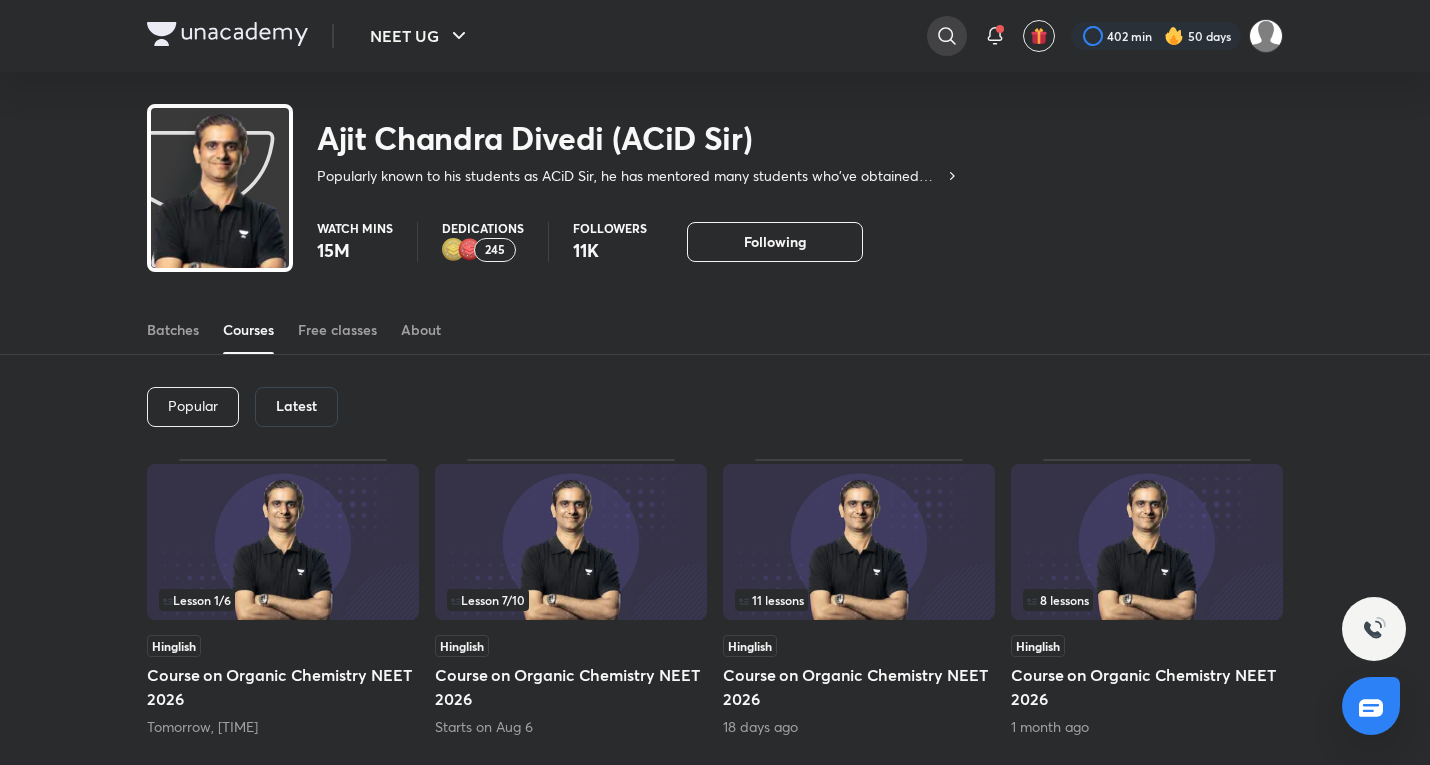click at bounding box center [947, 36] 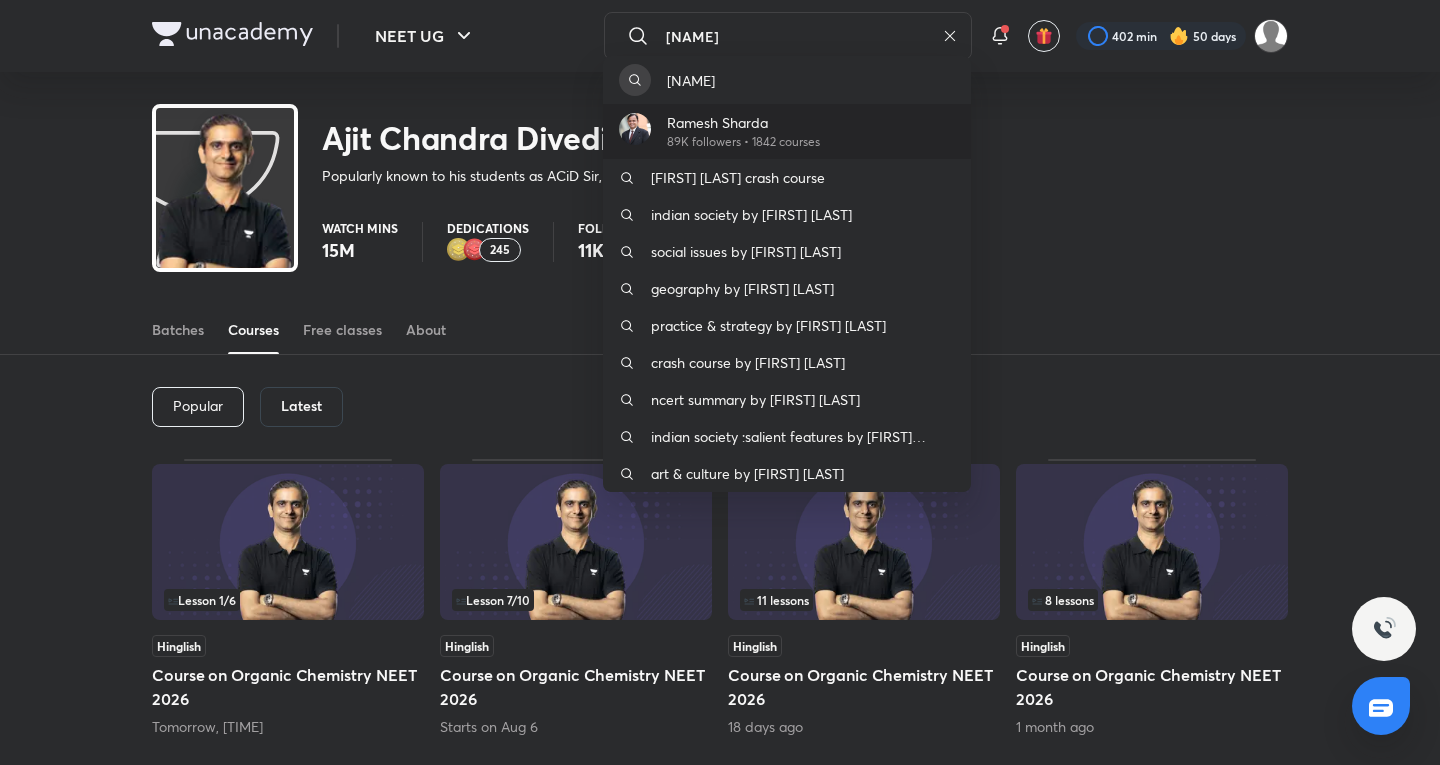type on "[NAME]" 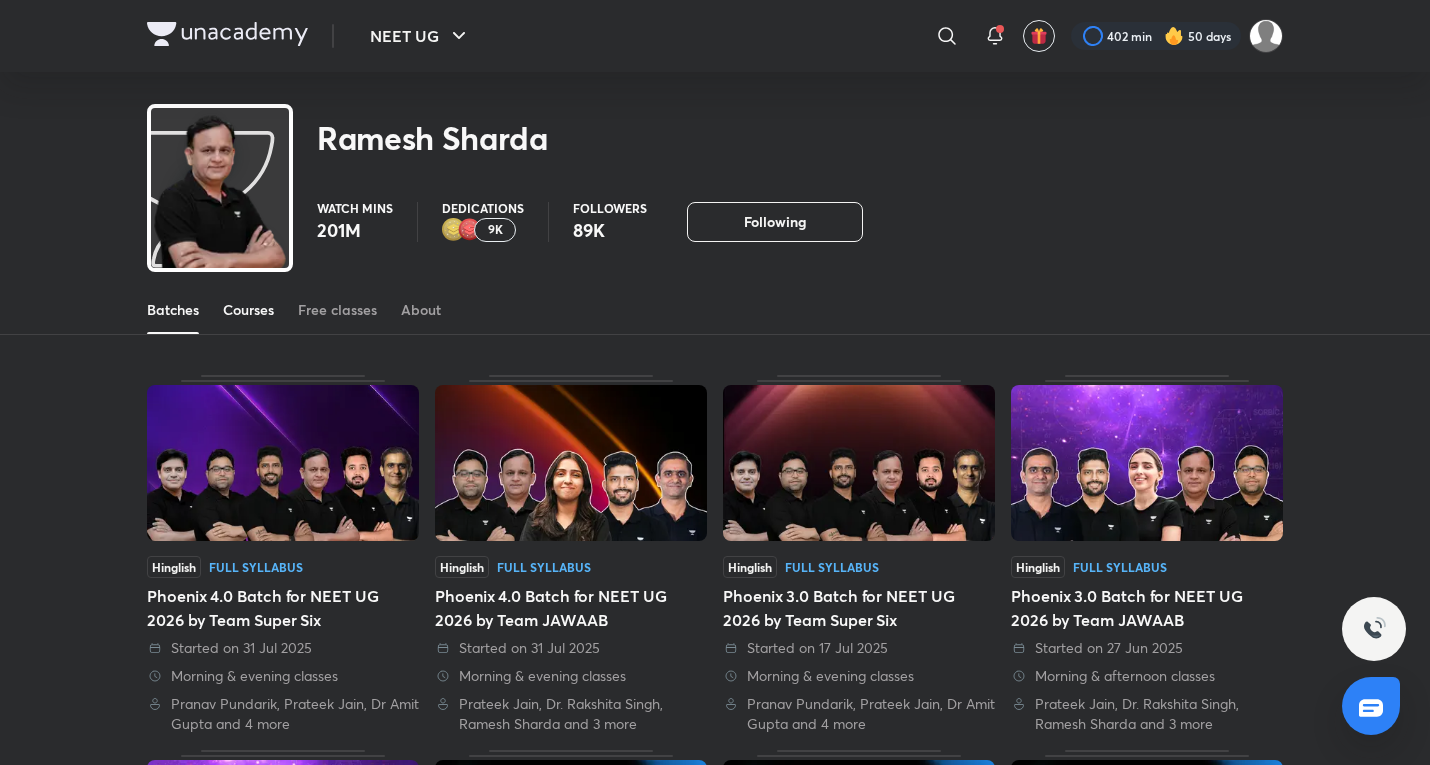 click on "Courses" at bounding box center [248, 310] 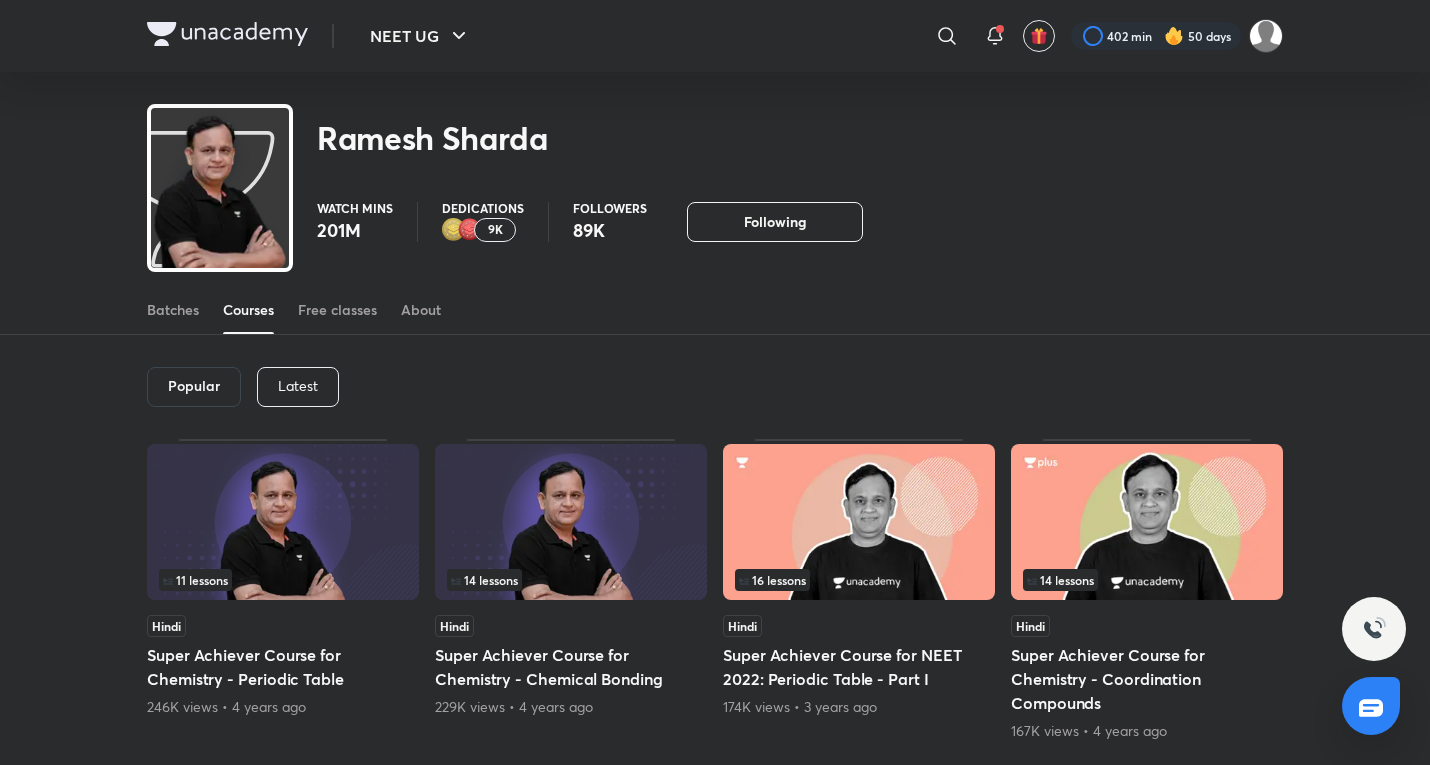 click on "Latest" at bounding box center (298, 386) 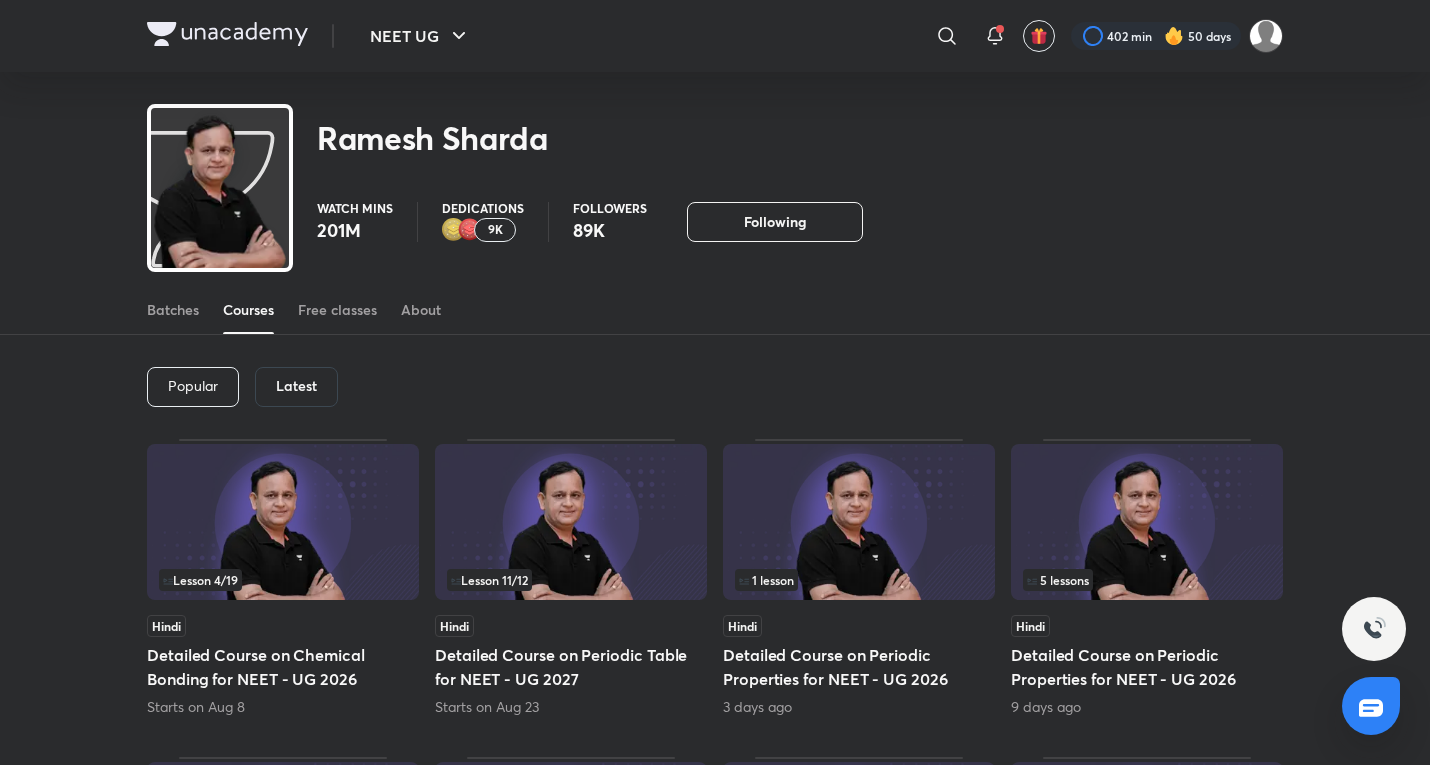click at bounding box center [283, 522] 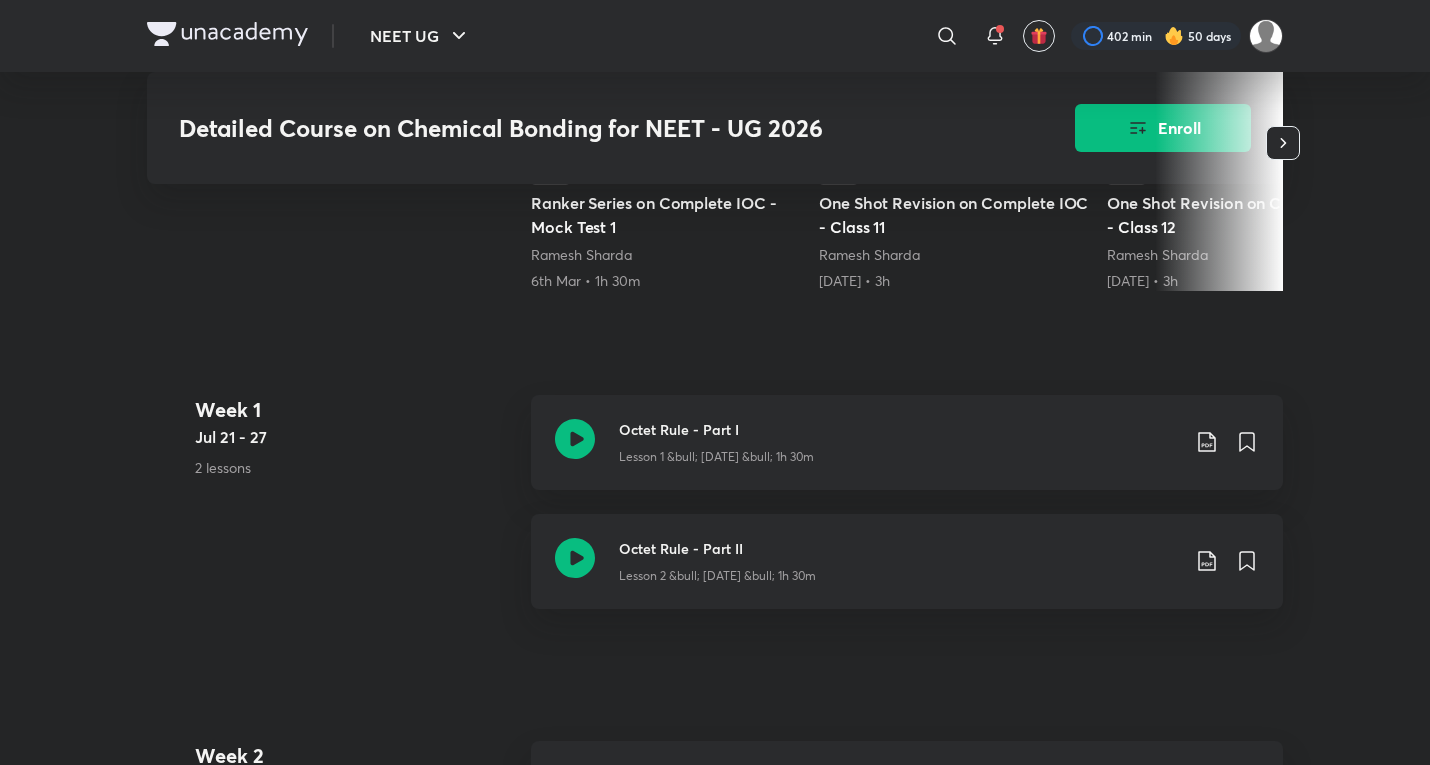 scroll, scrollTop: 1333, scrollLeft: 0, axis: vertical 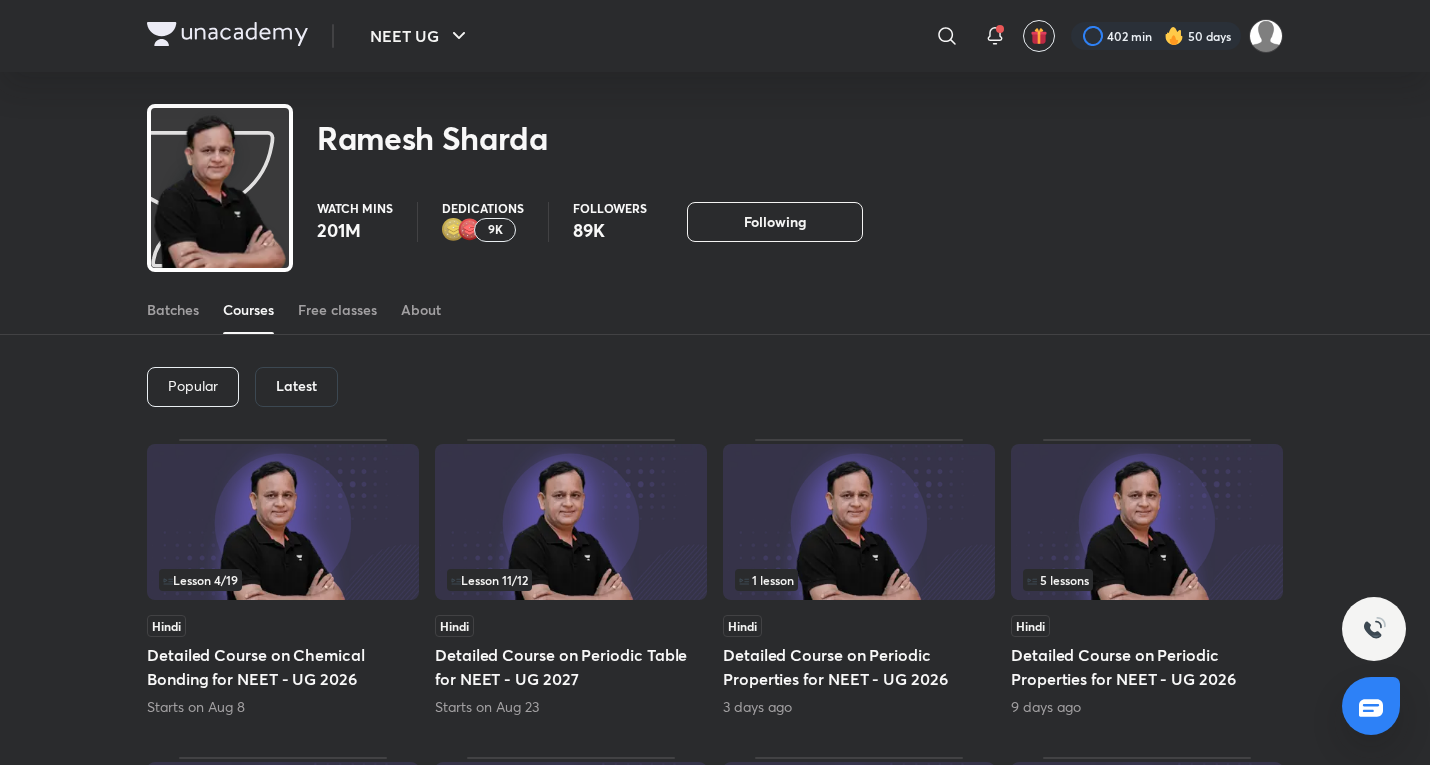 click on "Lesson   11 / 12" at bounding box center (489, 580) 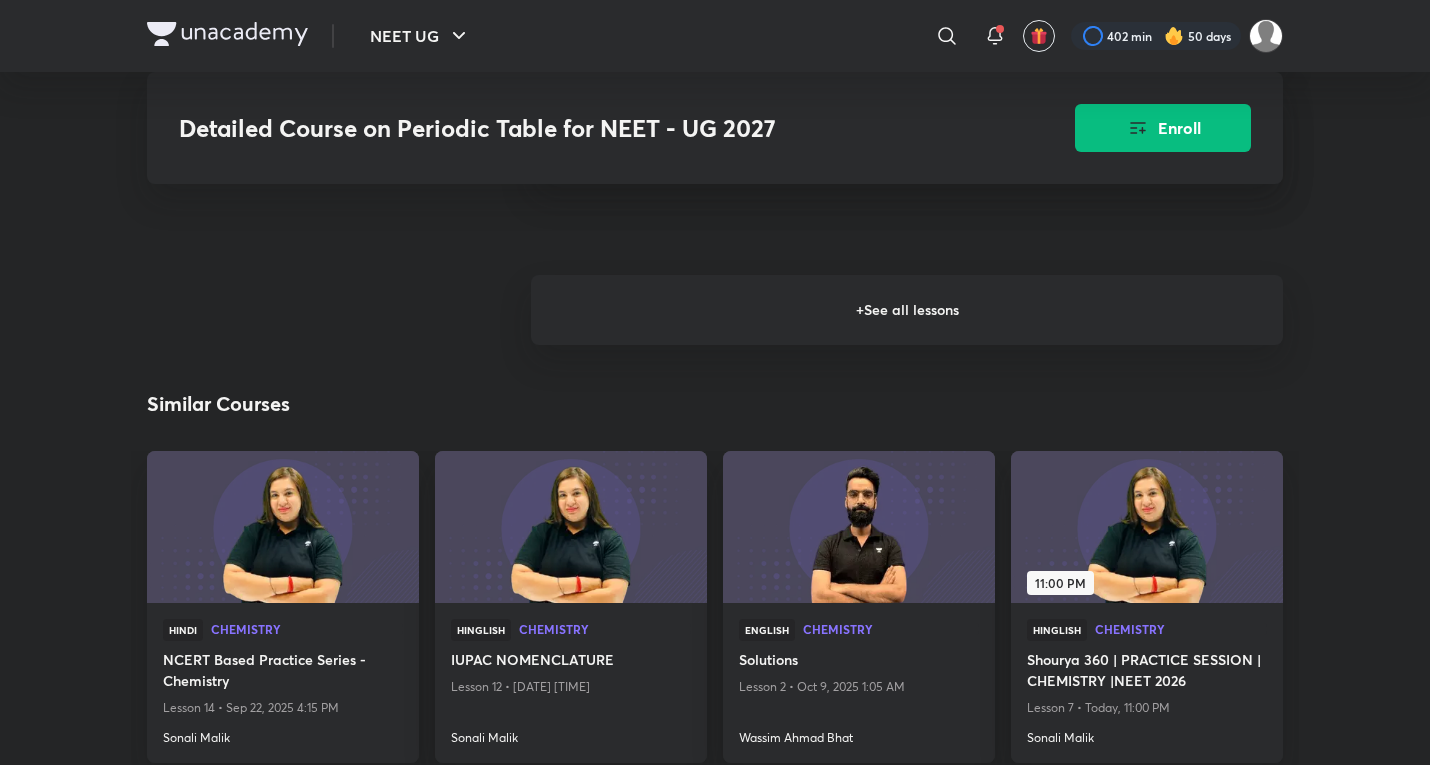 scroll, scrollTop: 2000, scrollLeft: 0, axis: vertical 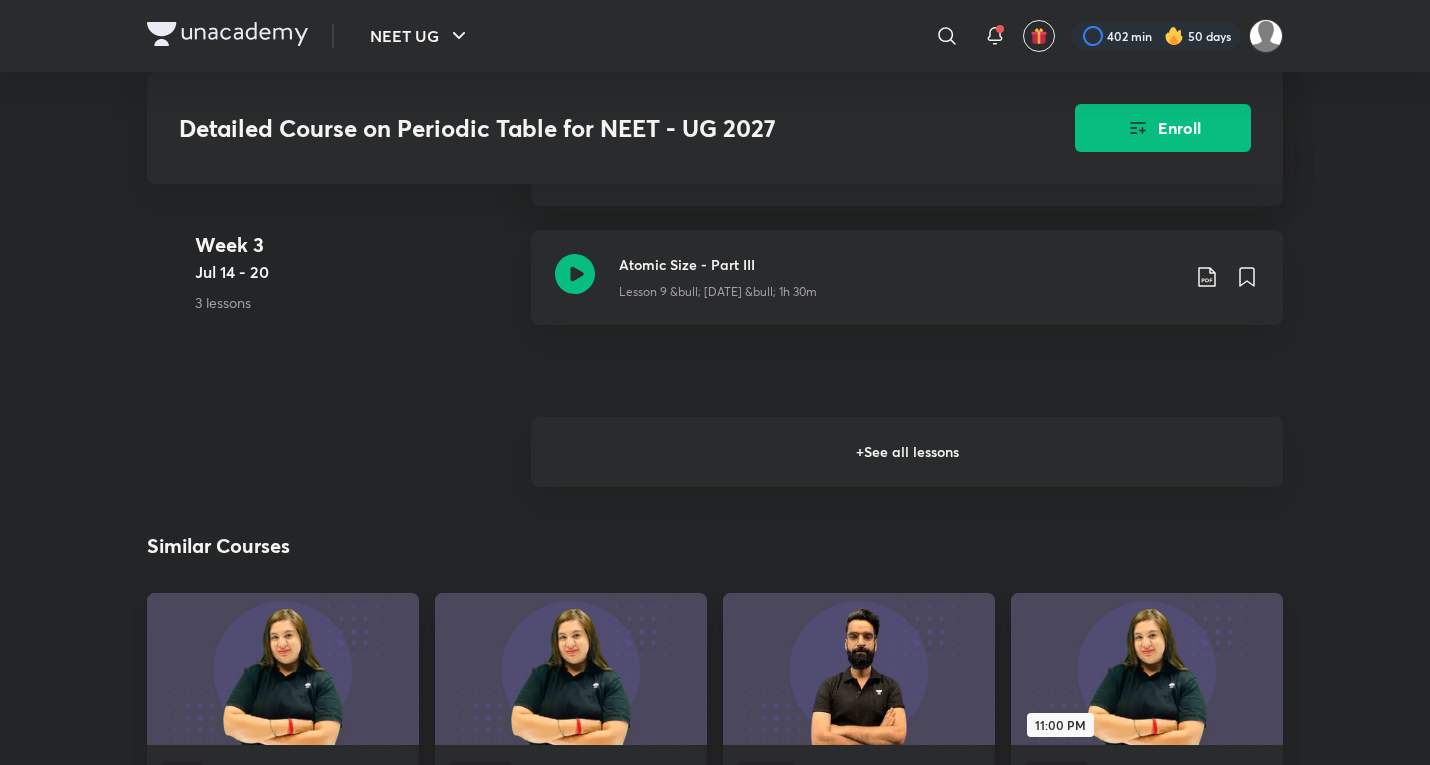 click on "Detailed Course on Periodic Table for NEET - UG 2027 Enroll NEET UG Plus Syllabus Chemistry Hindi Detailed Course on Periodic Table for NEET - UG 2027 [FIRST] [LAST] In this course, [FIRST] [LAST] will discuss Periodic Table. The course will be helpful for aspirants preparing for NEET UG. Learners at any stage of their preparation will be benefited from the course. The course...  Read more Started on [DATE] [DATE] - [DATE], [YEAR] 12 lessons 0 practices 0  questions by educators Enroll Demo classes   Watch free classes by the educators of this batch   1.6K Hindi Chemistry Ranker Series on Complete IOC - Mock Test 1 [FIRST] [LAST] [DATE] • 1h 30m   2.9K Hindi Chemistry One Shot Revision on Complete IOC - Class 11 [FIRST] [LAST] [DATE] • 3h    2.4K Hindi Chemistry One Shot Revision on Complete IOC - Class 12 [FIRST] [LAST] [DATE] • 3h    225 Hinglish Strategy & College Overview Ask me Anything for NEET - UG 2026 [FIRST] [LAST] [DATE] • 2h  Week 1 Jun 30 - Jul 6 3 lessons Long Form of Periodic Table Week 2 +" at bounding box center [715, -474] 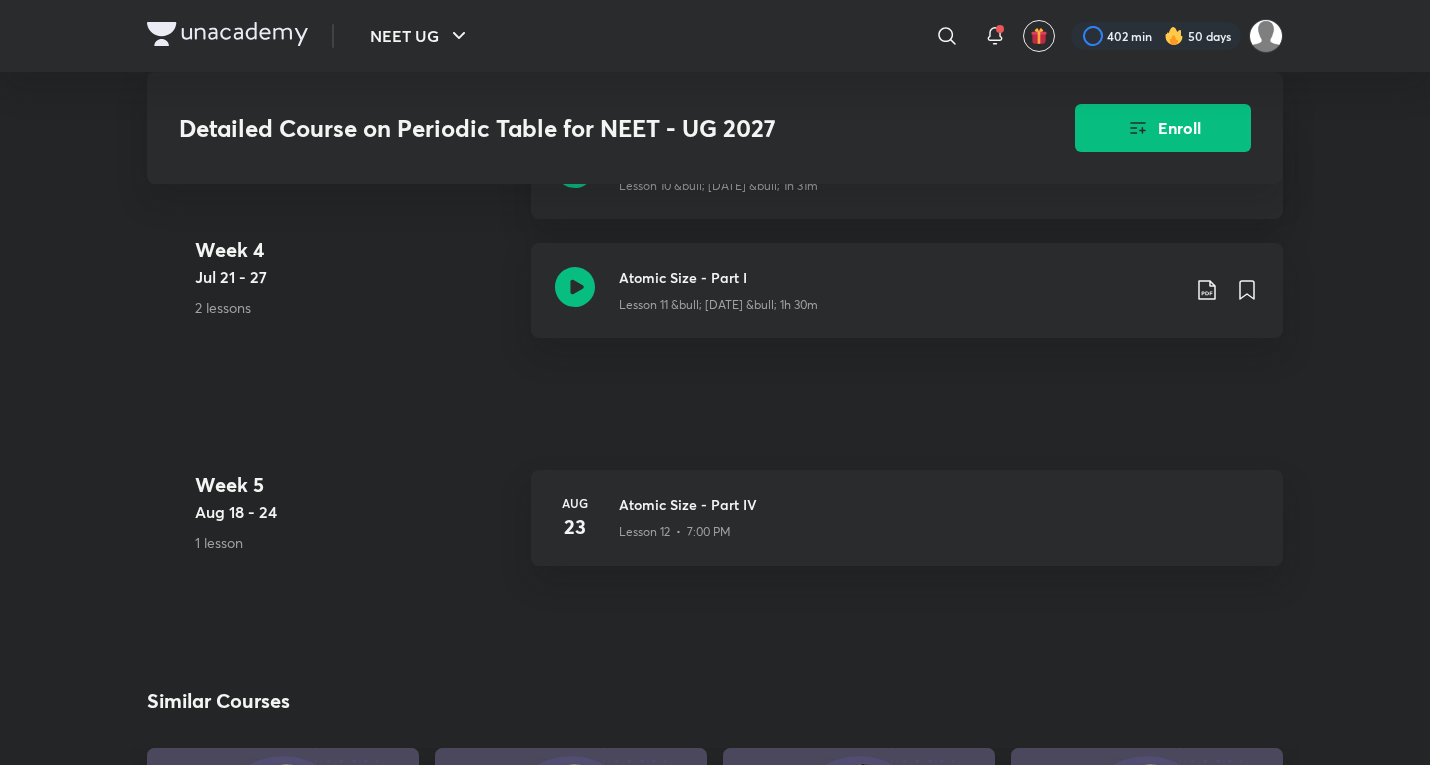 scroll, scrollTop: 2334, scrollLeft: 0, axis: vertical 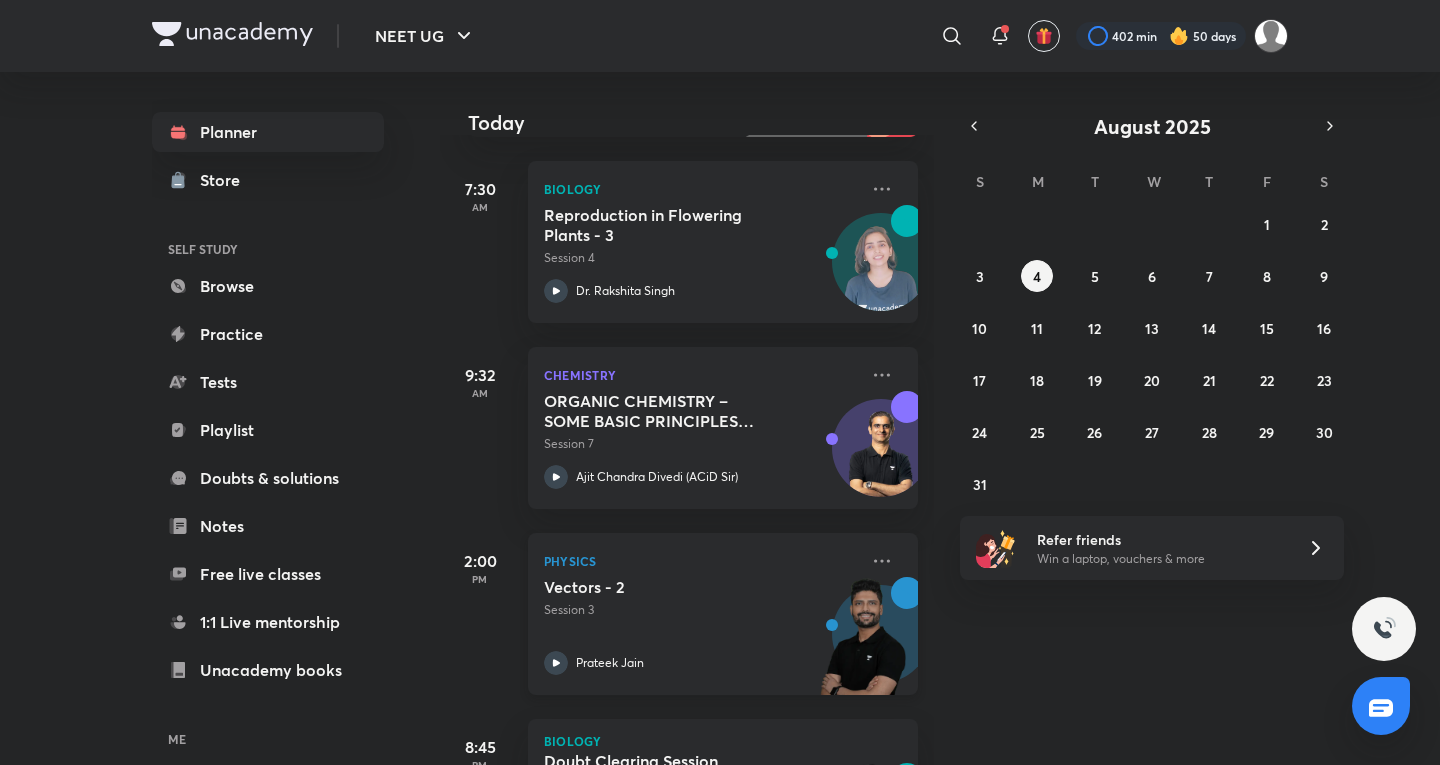 click on "Physics" at bounding box center (701, 561) 